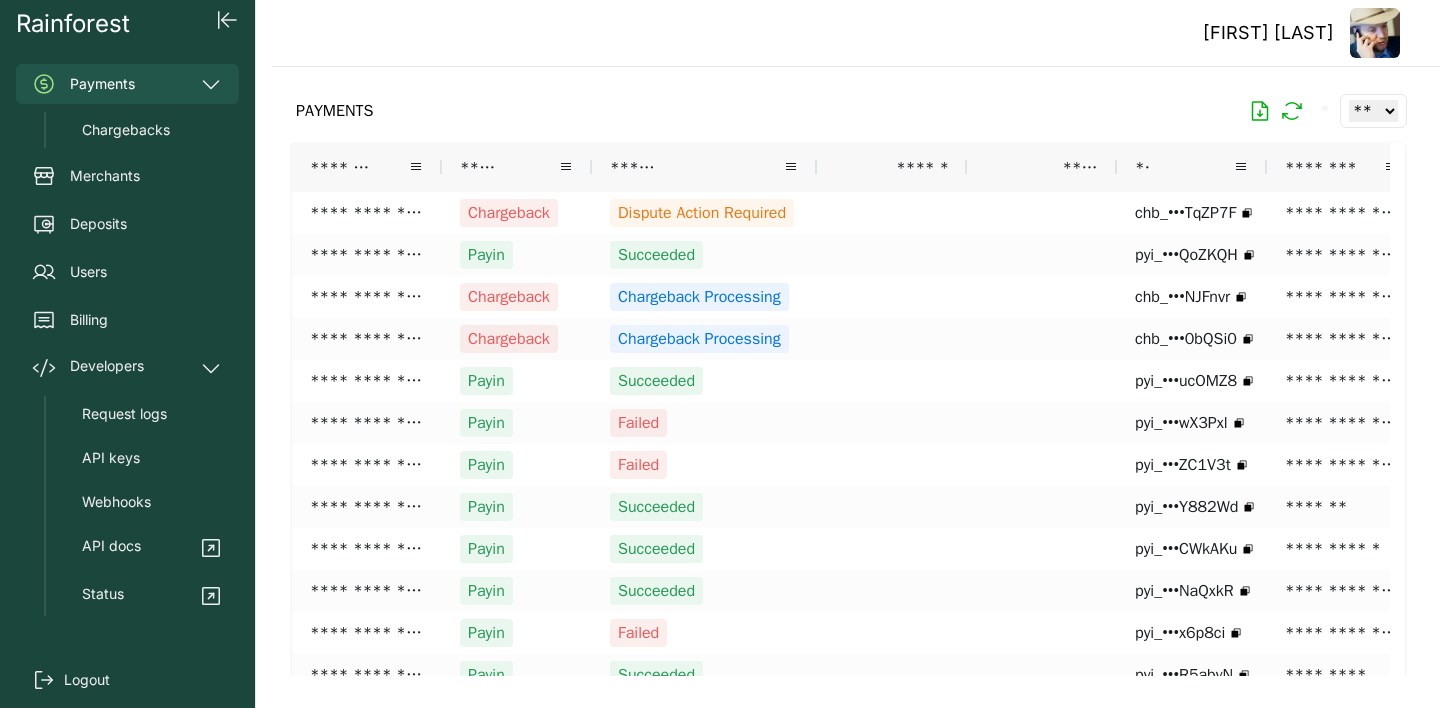 scroll, scrollTop: 0, scrollLeft: 0, axis: both 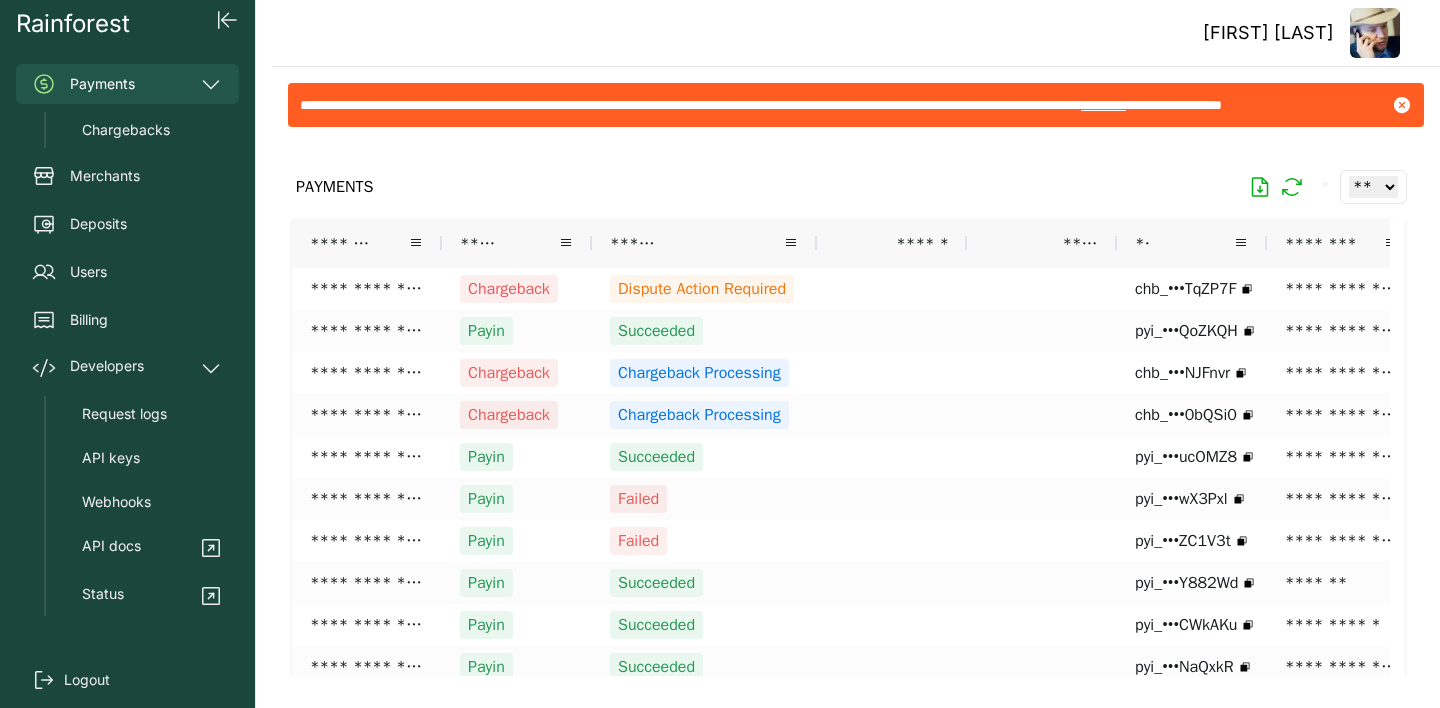 click 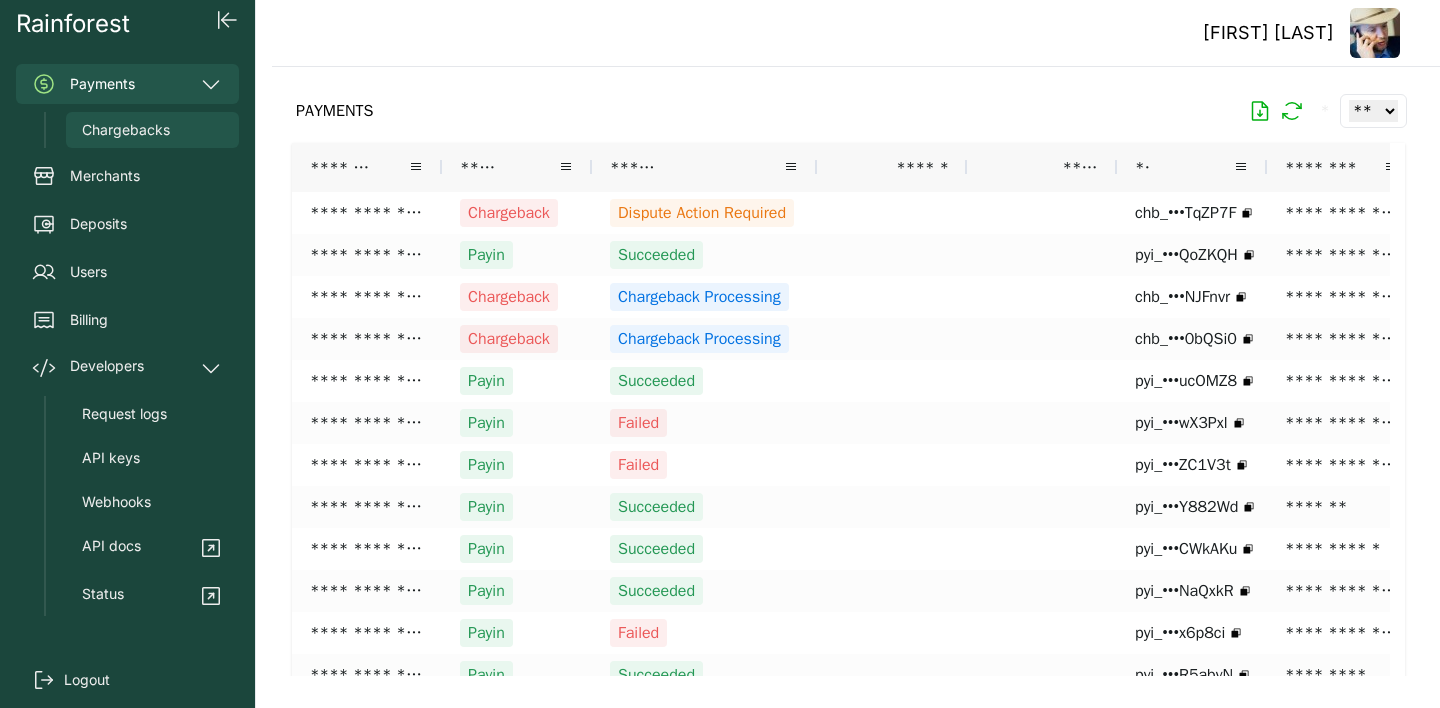 click on "Chargebacks" at bounding box center (152, 130) 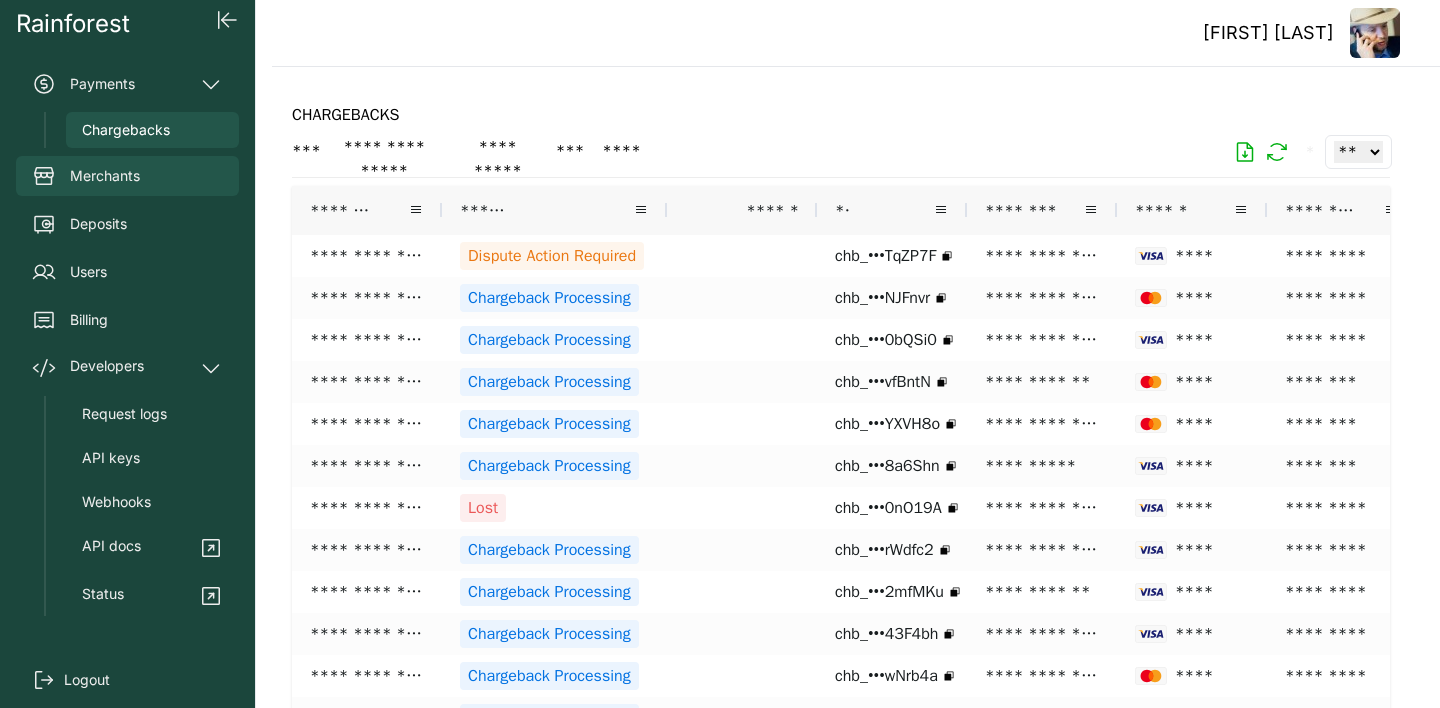 click on "Merchants" at bounding box center [105, 176] 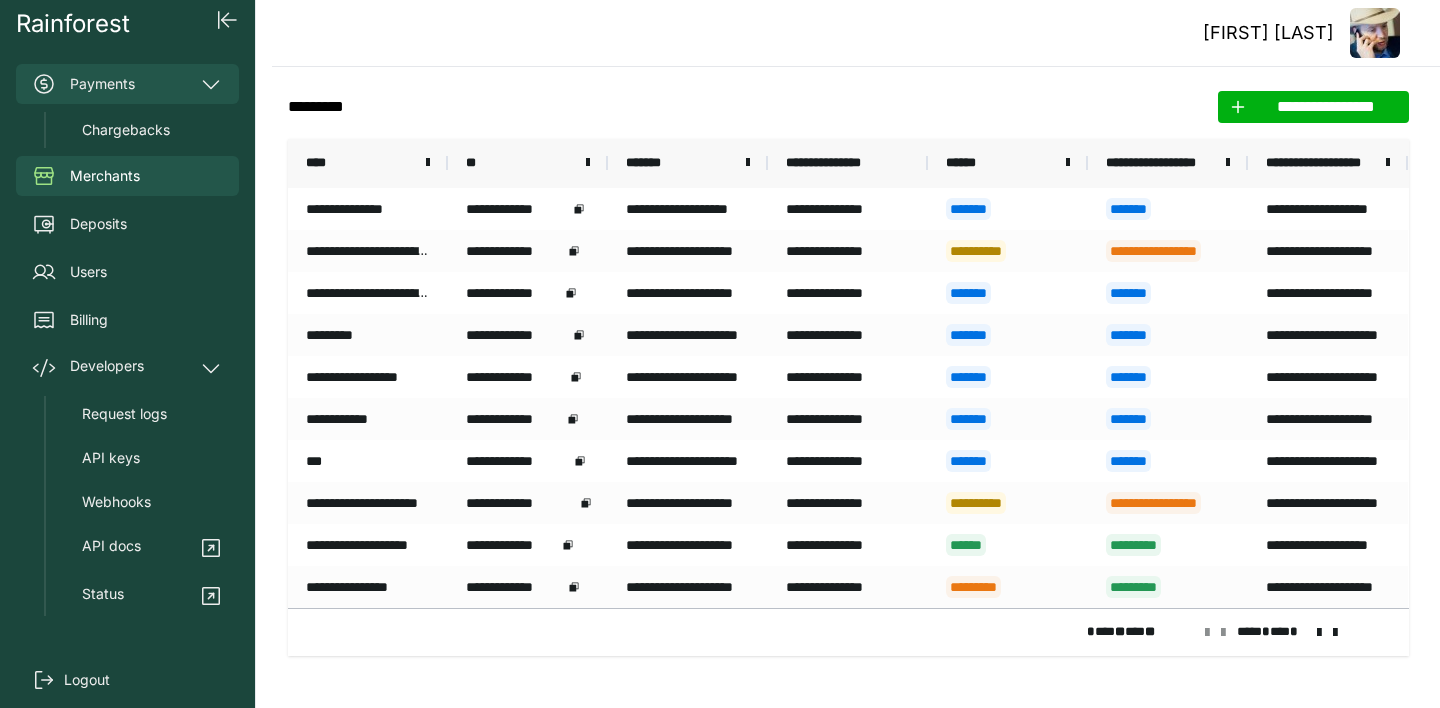 click on "Payments" at bounding box center (127, 84) 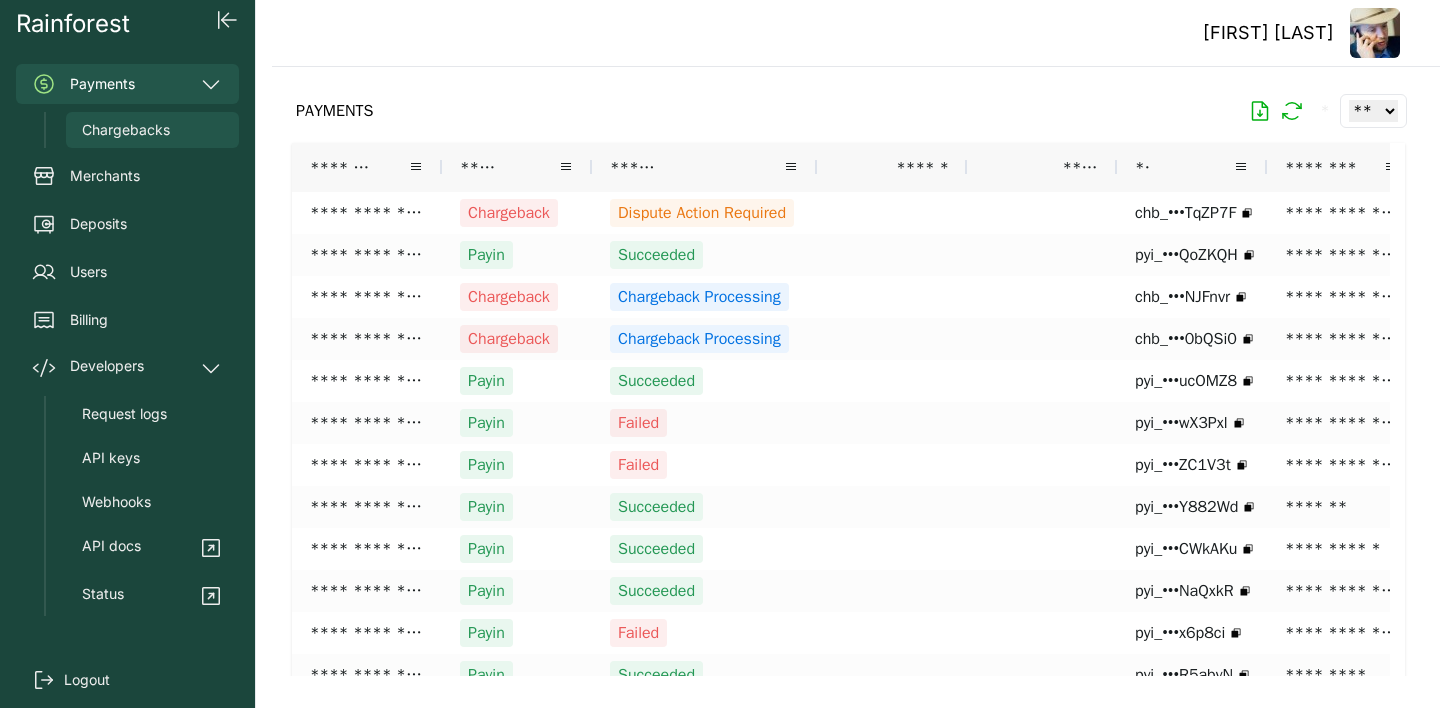 click on "Chargebacks" at bounding box center (126, 130) 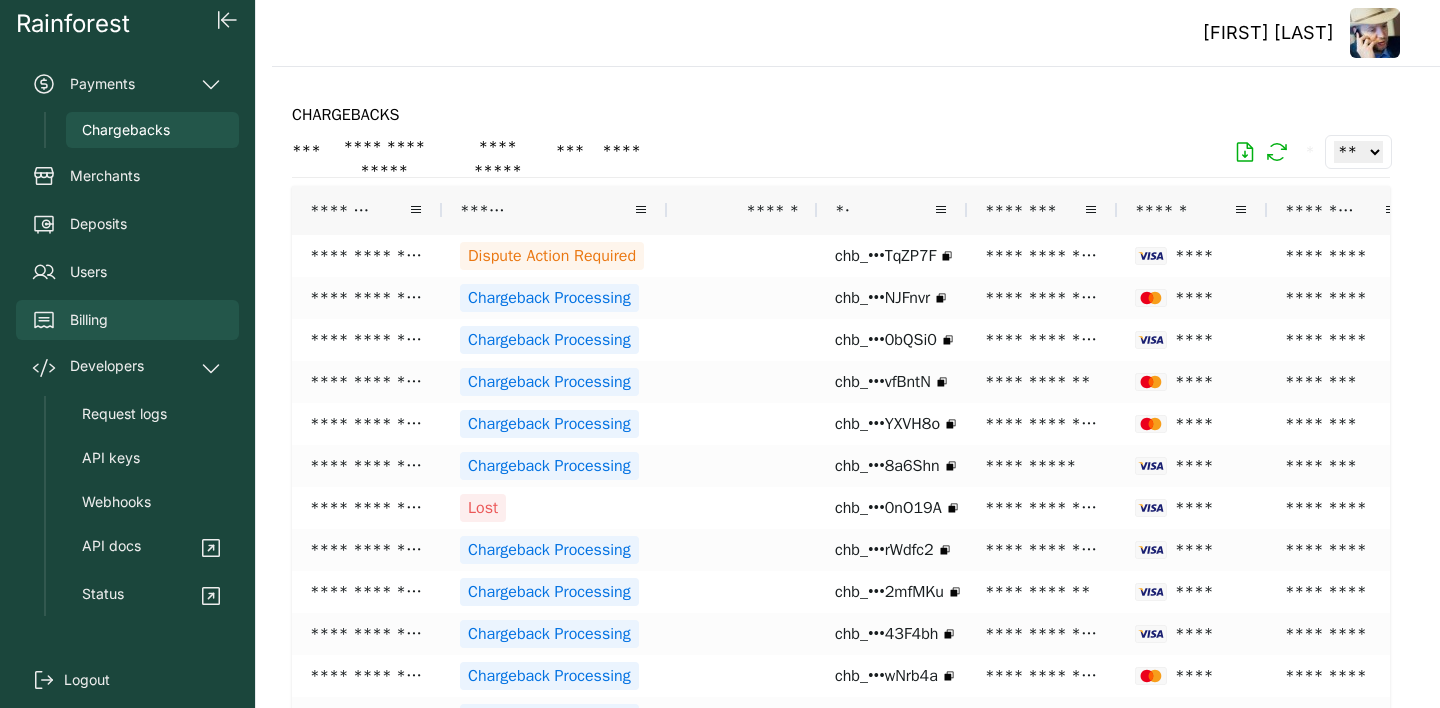 click on "Billing" at bounding box center [89, 320] 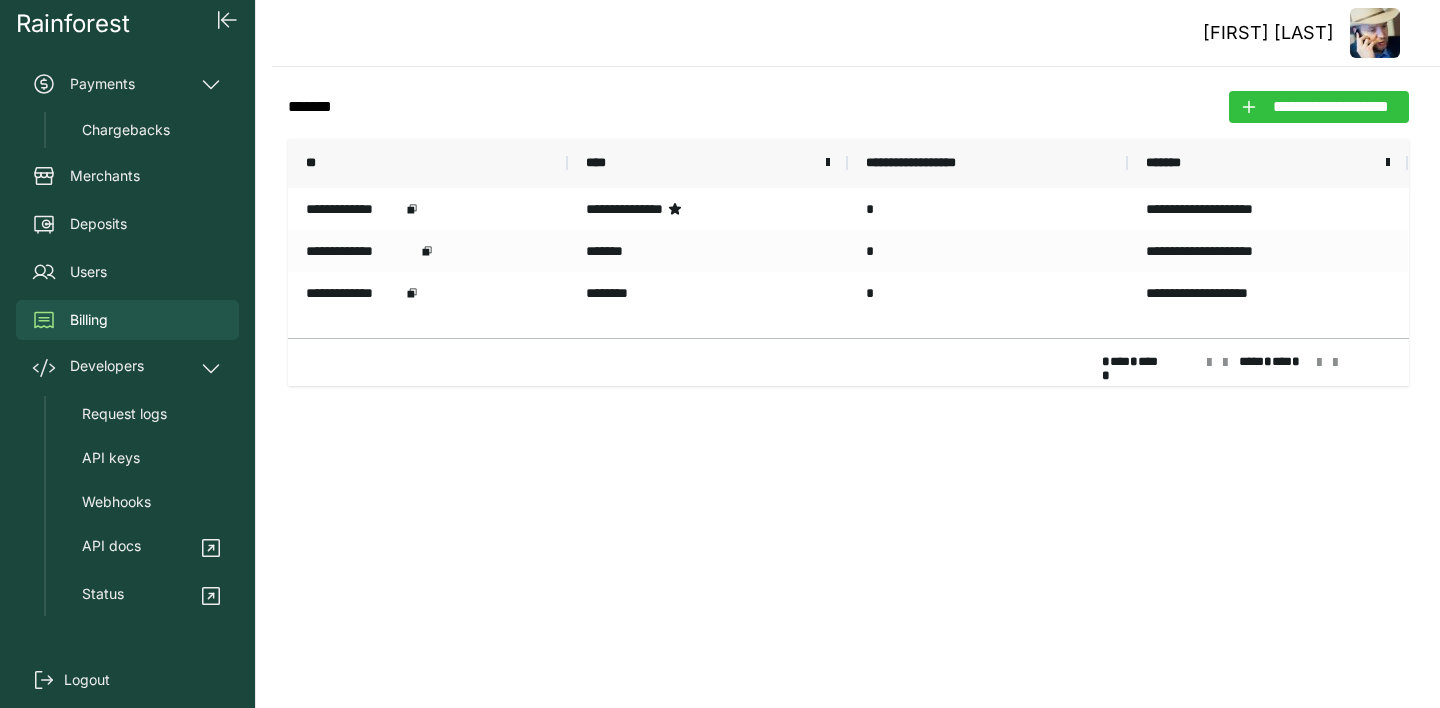 click on "**********" at bounding box center [1331, 107] 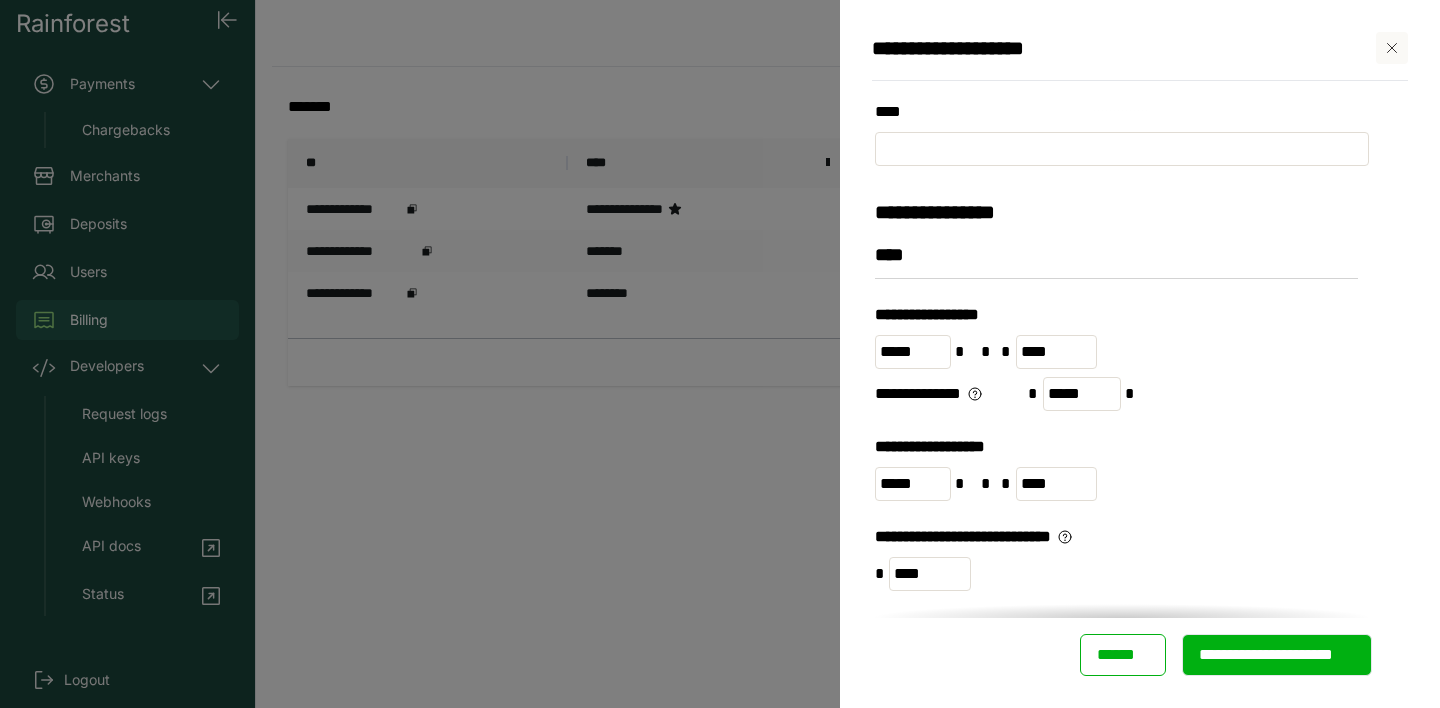 click on "**********" at bounding box center [720, 354] 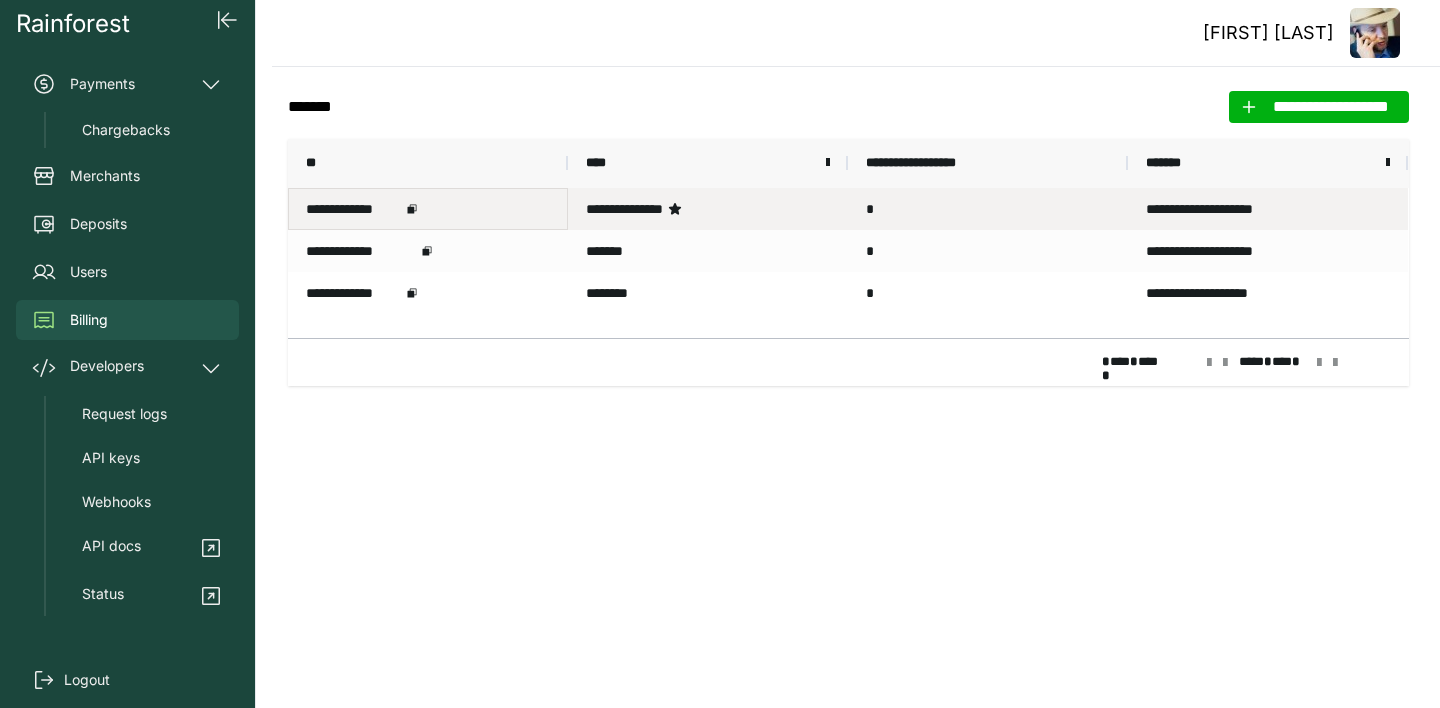 click on "**********" at bounding box center [353, 209] 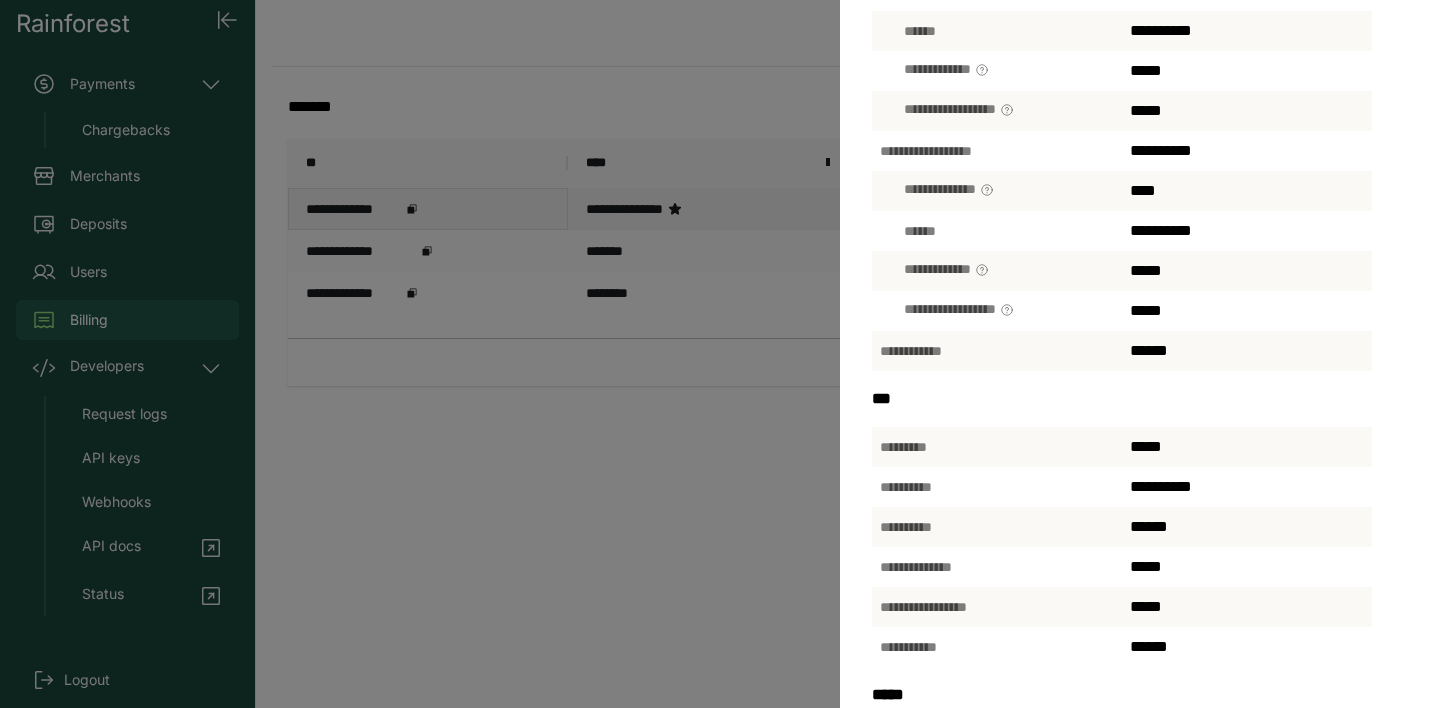 scroll, scrollTop: 389, scrollLeft: 0, axis: vertical 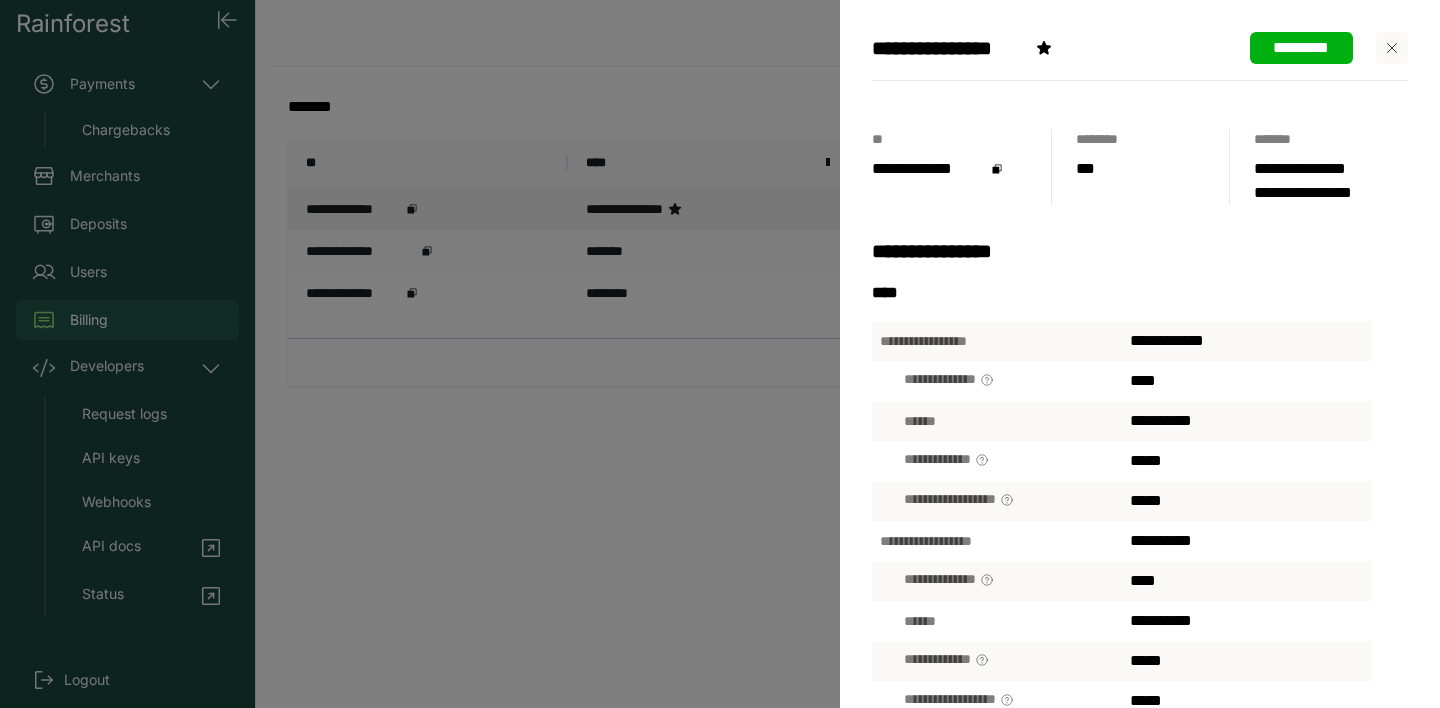 click 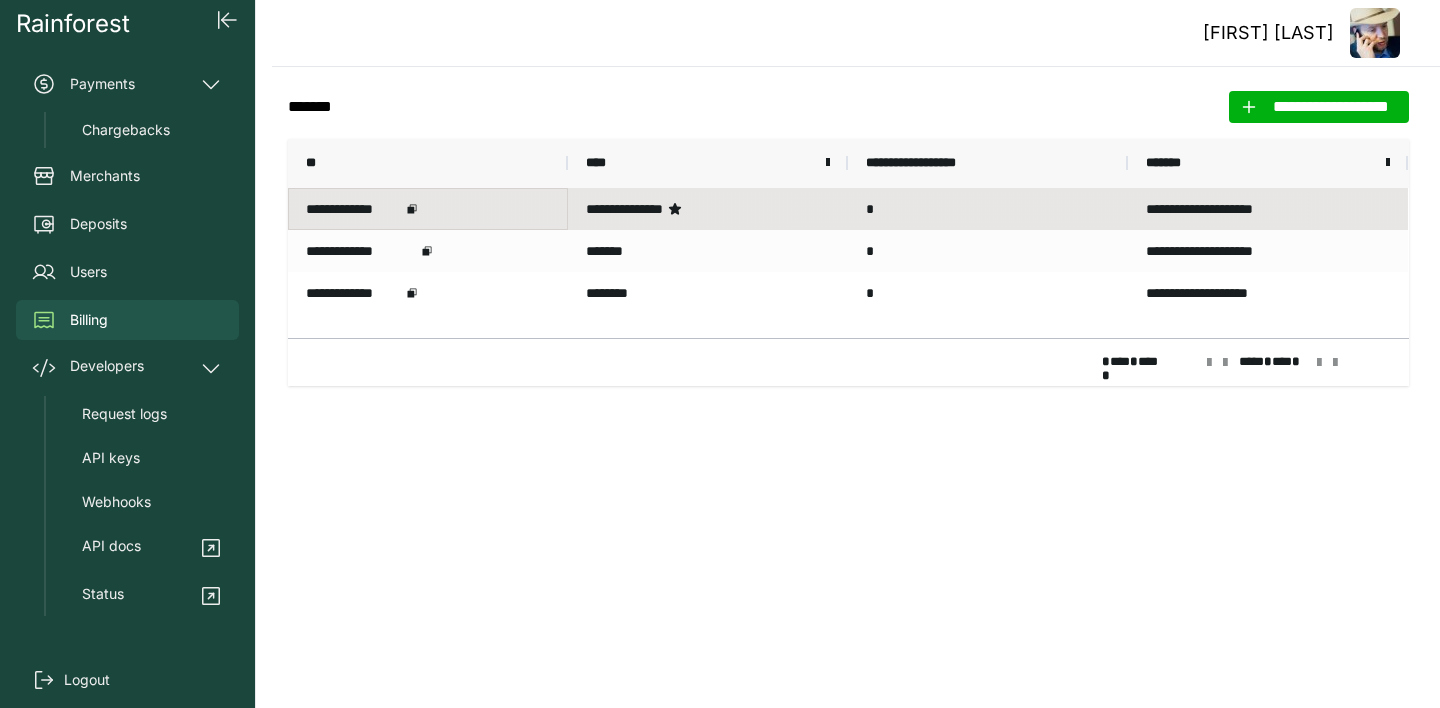 click on "**********" at bounding box center (353, 209) 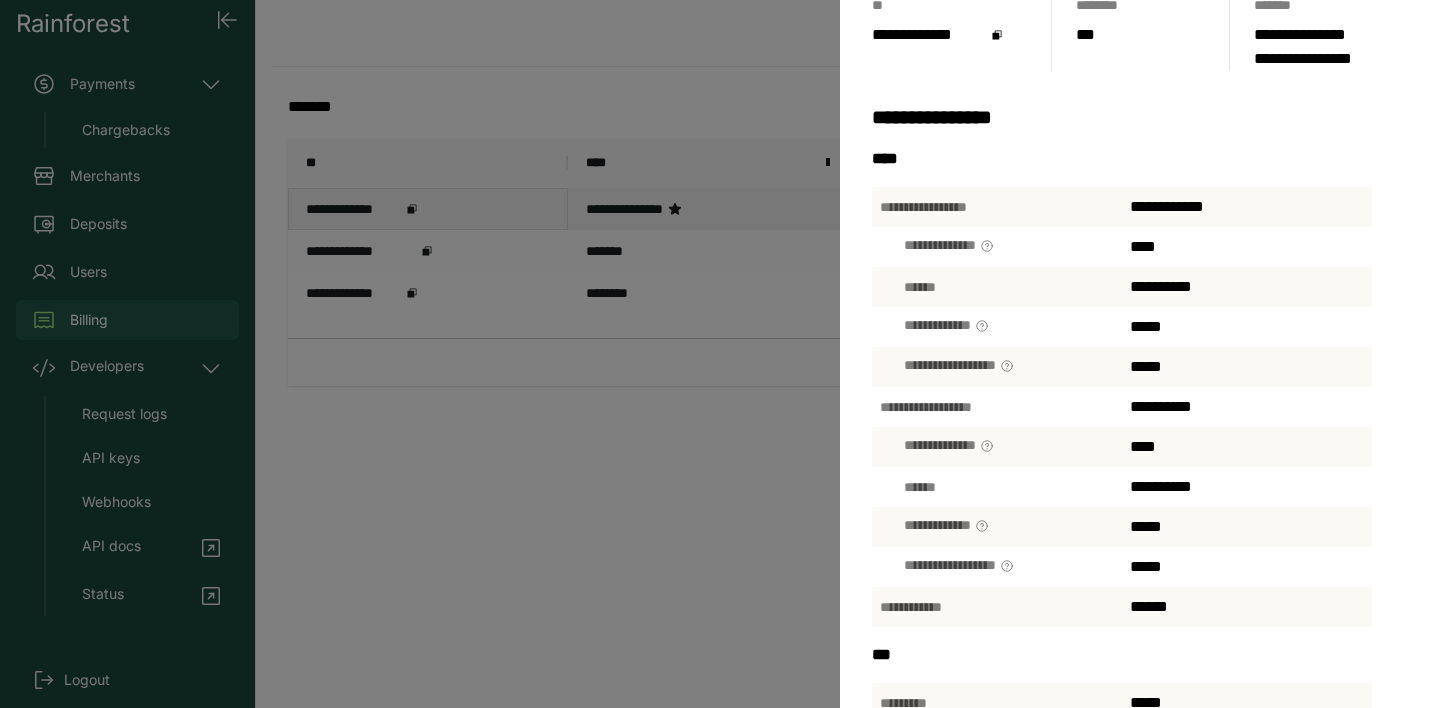 scroll, scrollTop: 0, scrollLeft: 0, axis: both 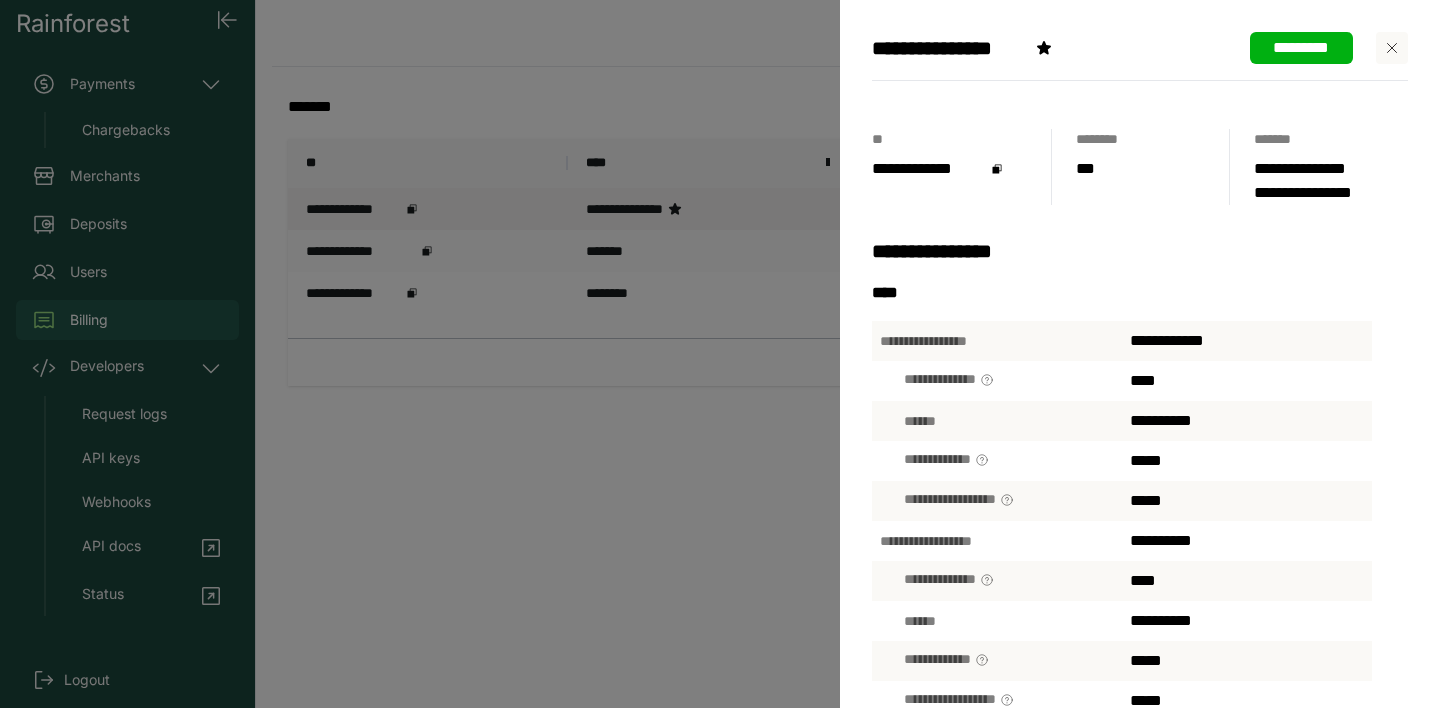 click 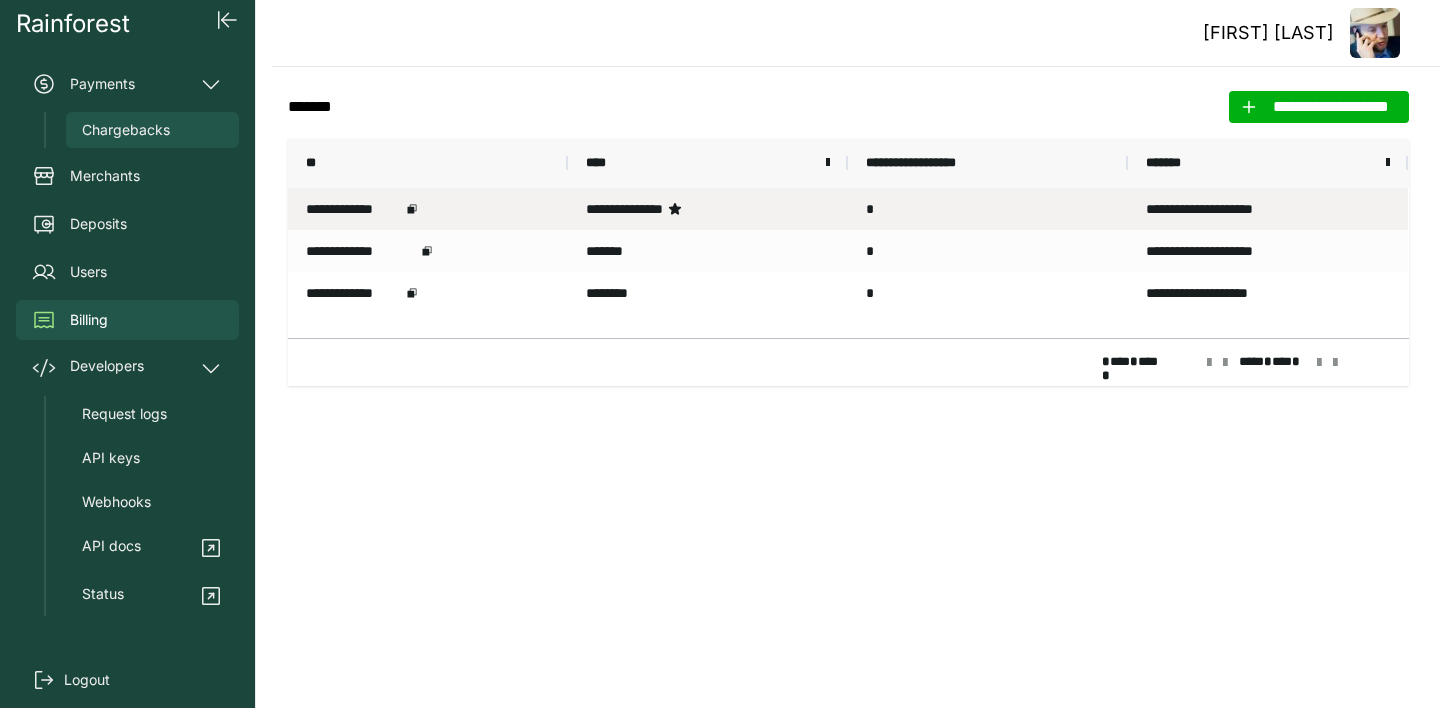 click on "Chargebacks" at bounding box center [152, 130] 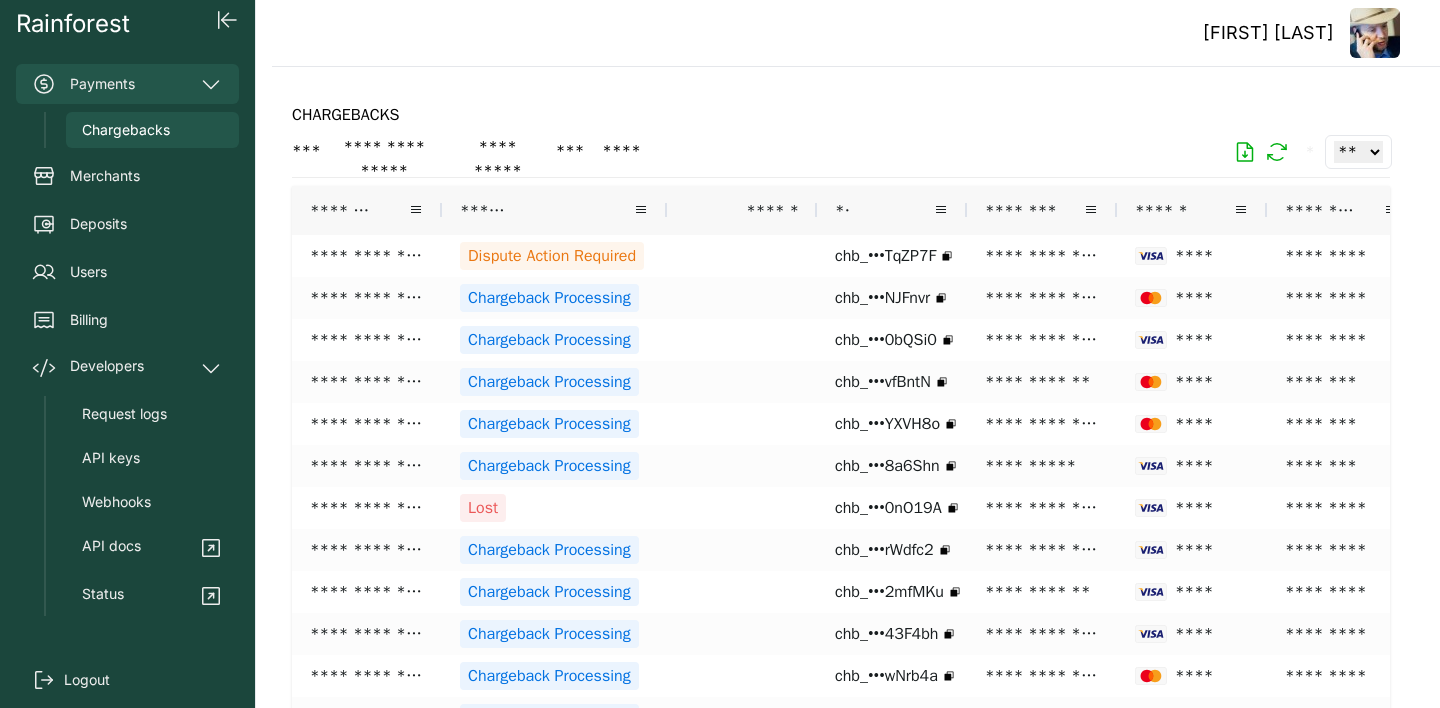 click on "Payments" at bounding box center [127, 84] 